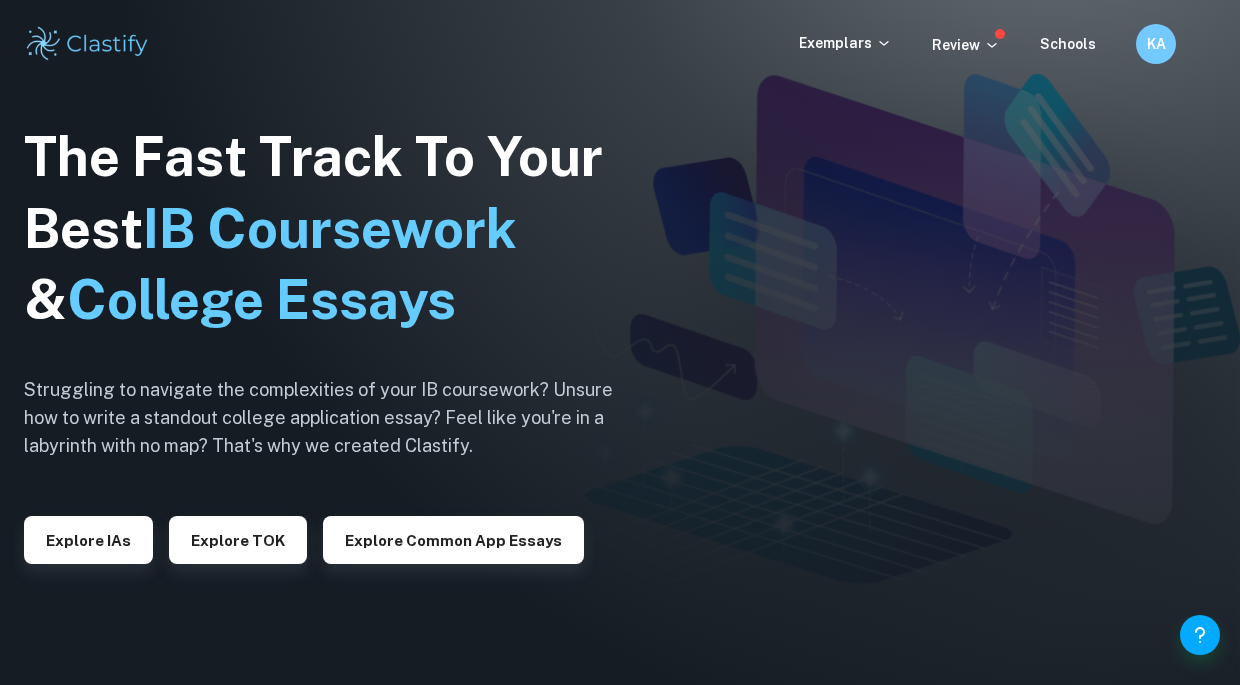 scroll, scrollTop: 0, scrollLeft: 0, axis: both 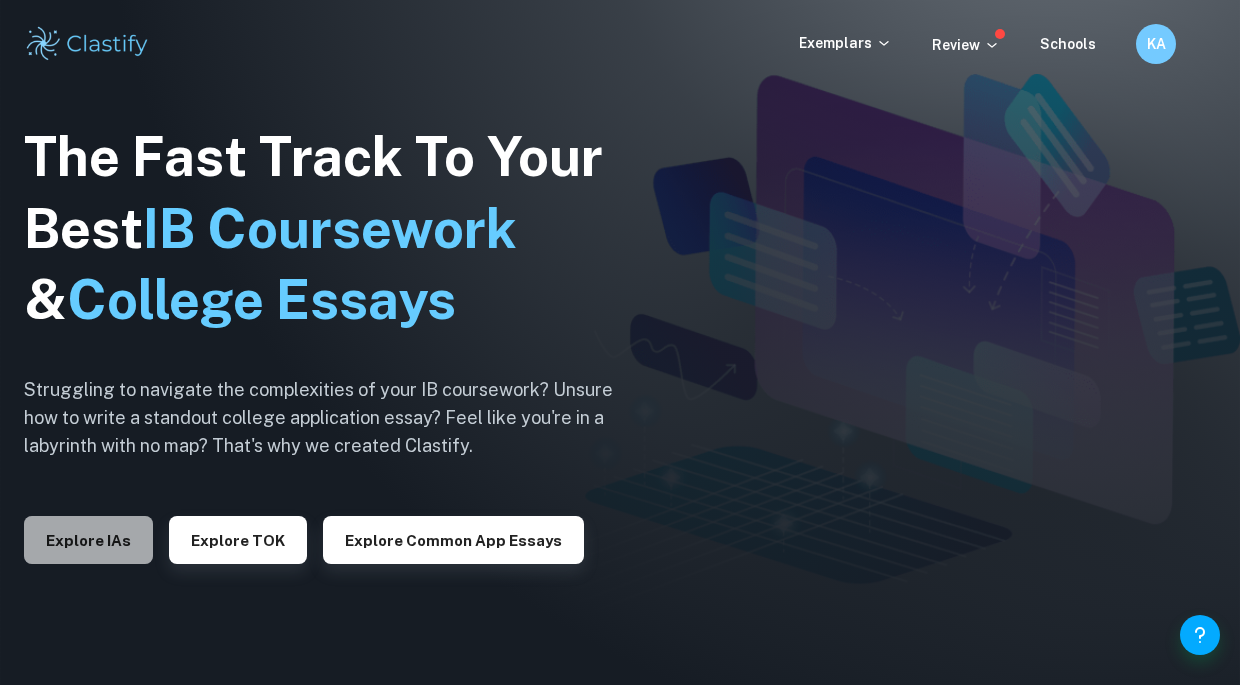 click on "Explore IAs" at bounding box center (88, 540) 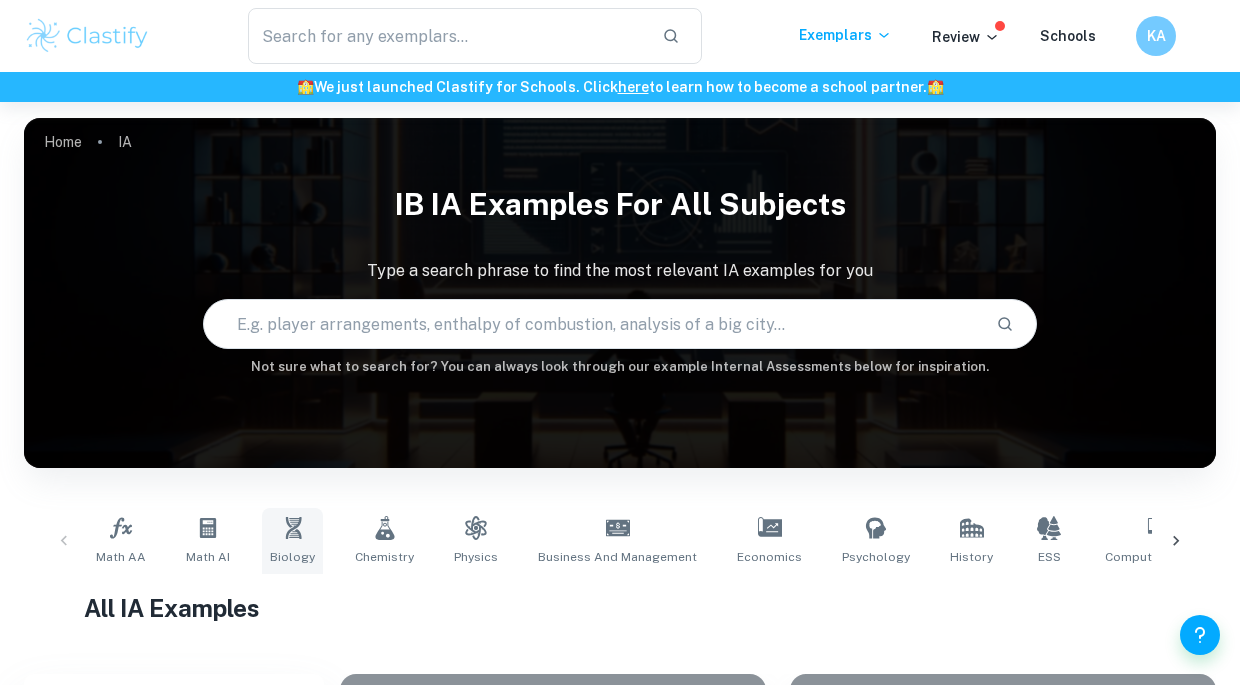 click on "Biology" at bounding box center (292, 557) 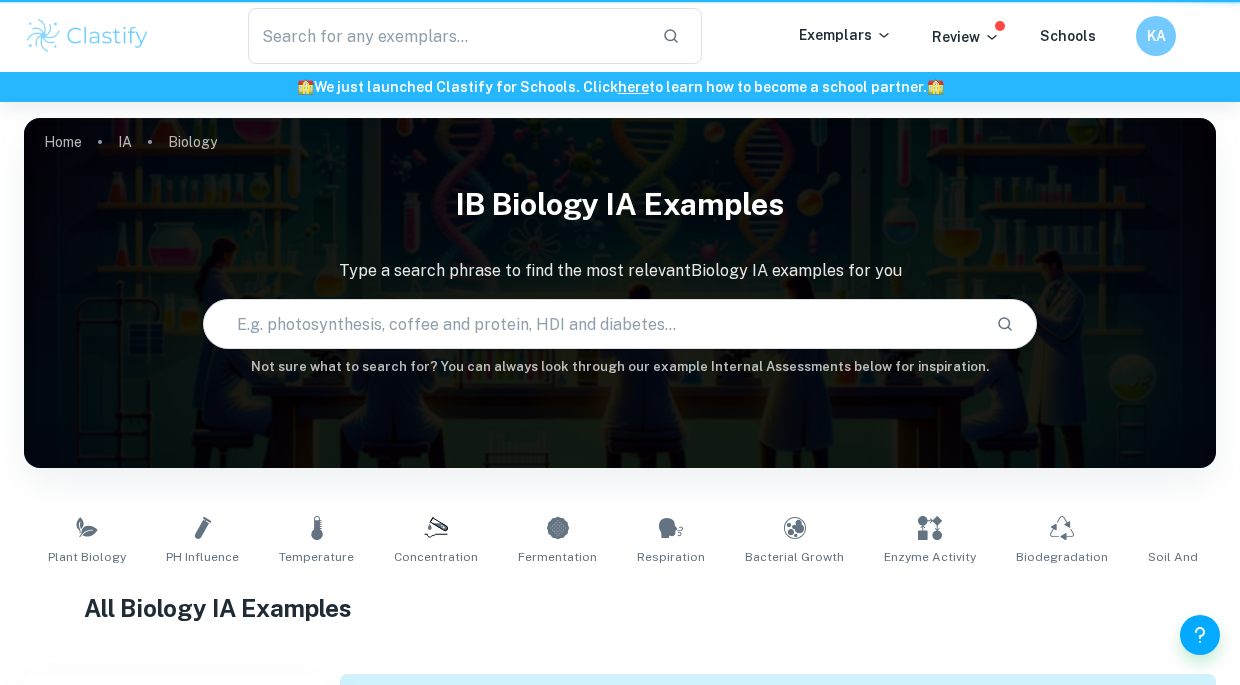 type on "Biology" 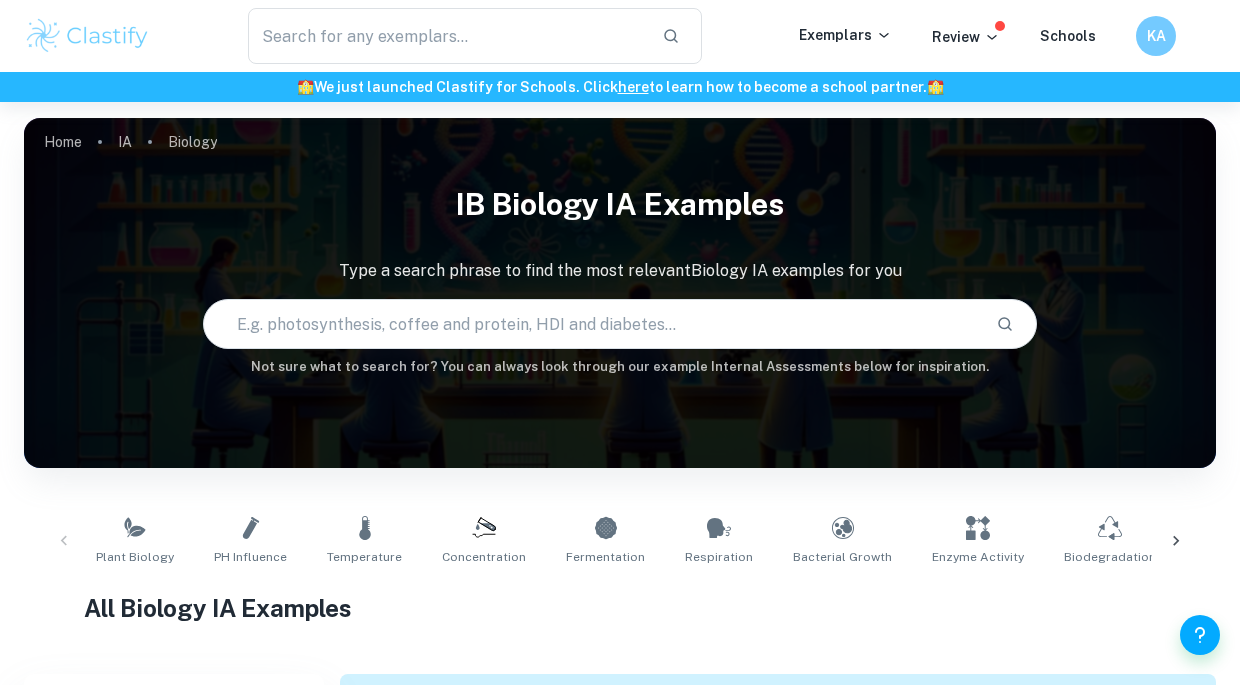 click at bounding box center [592, 324] 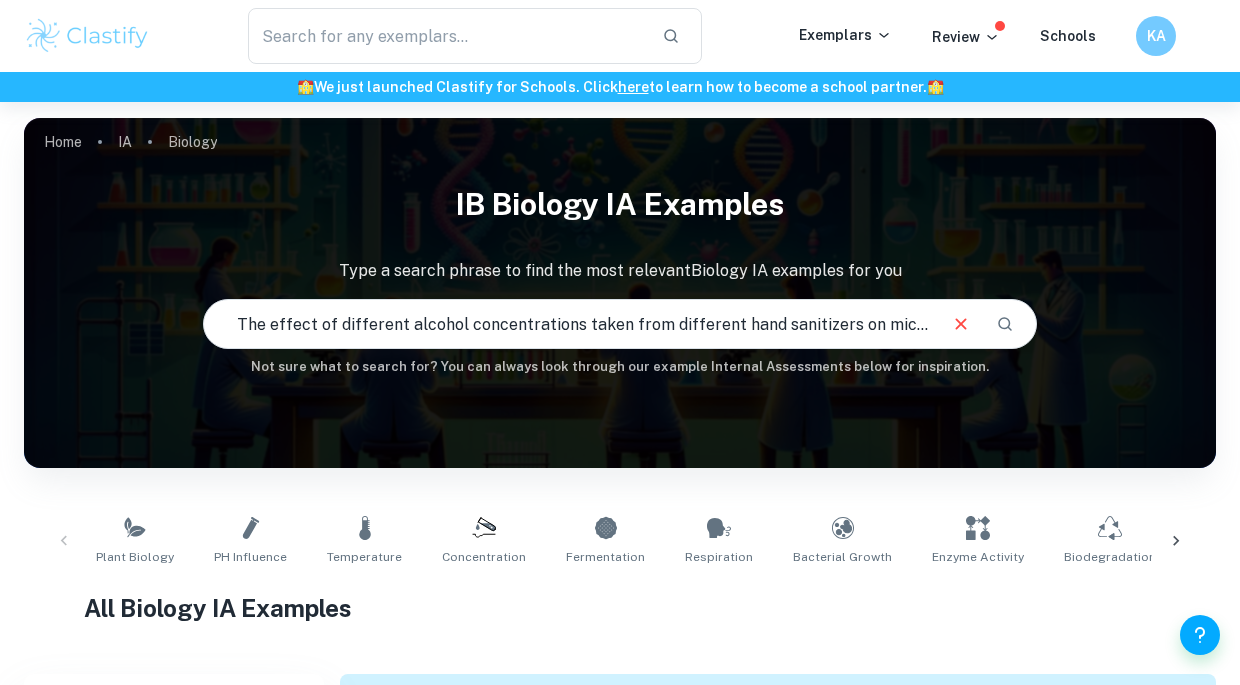 type on "The effect of different alcohol concentrations taken from different hand sanitizers on microbial growth" 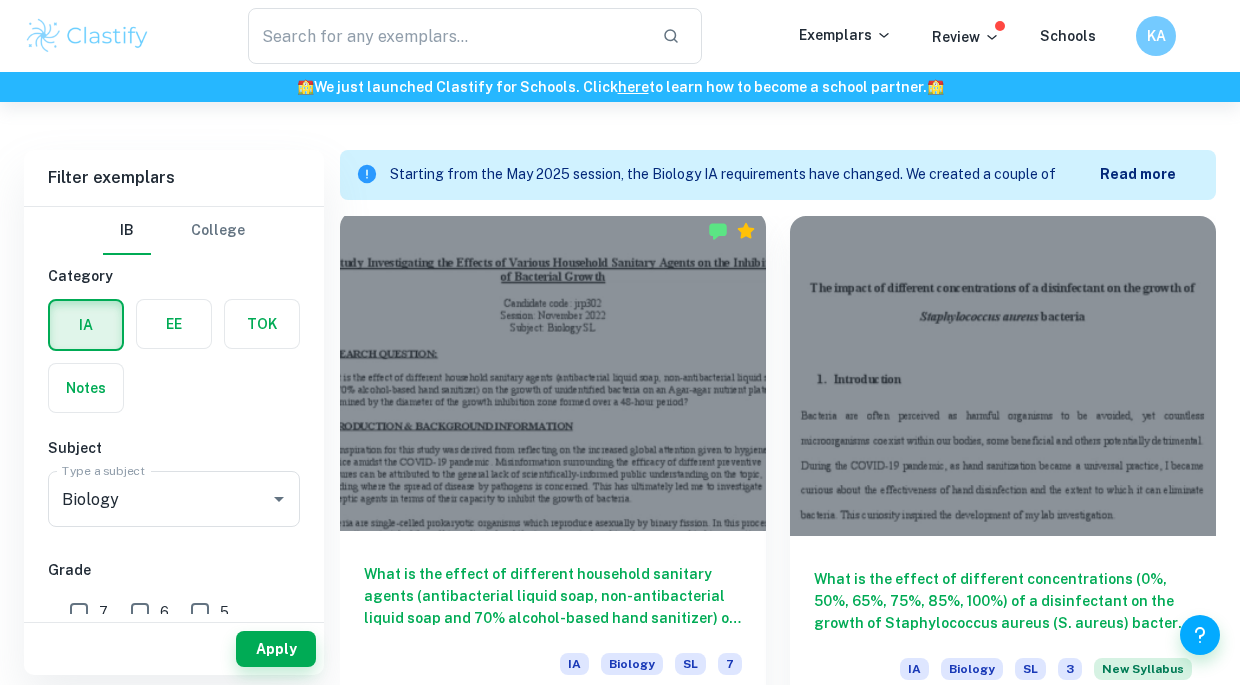 scroll, scrollTop: 522, scrollLeft: 0, axis: vertical 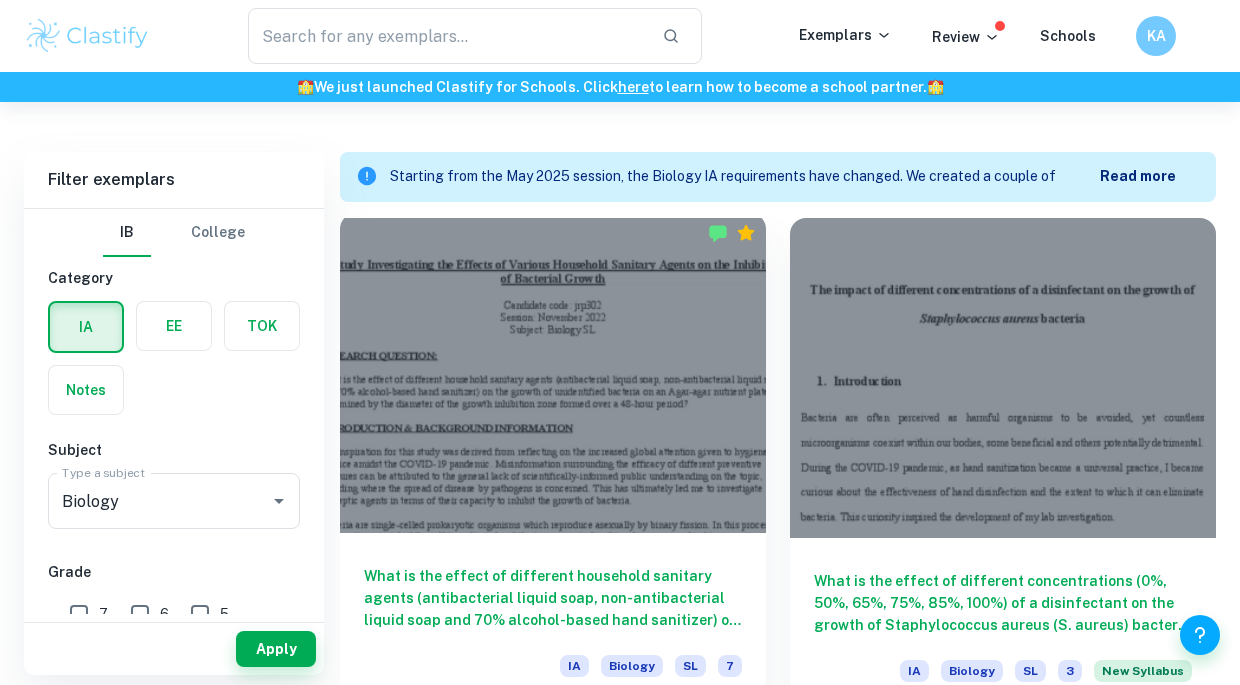click at bounding box center (553, 373) 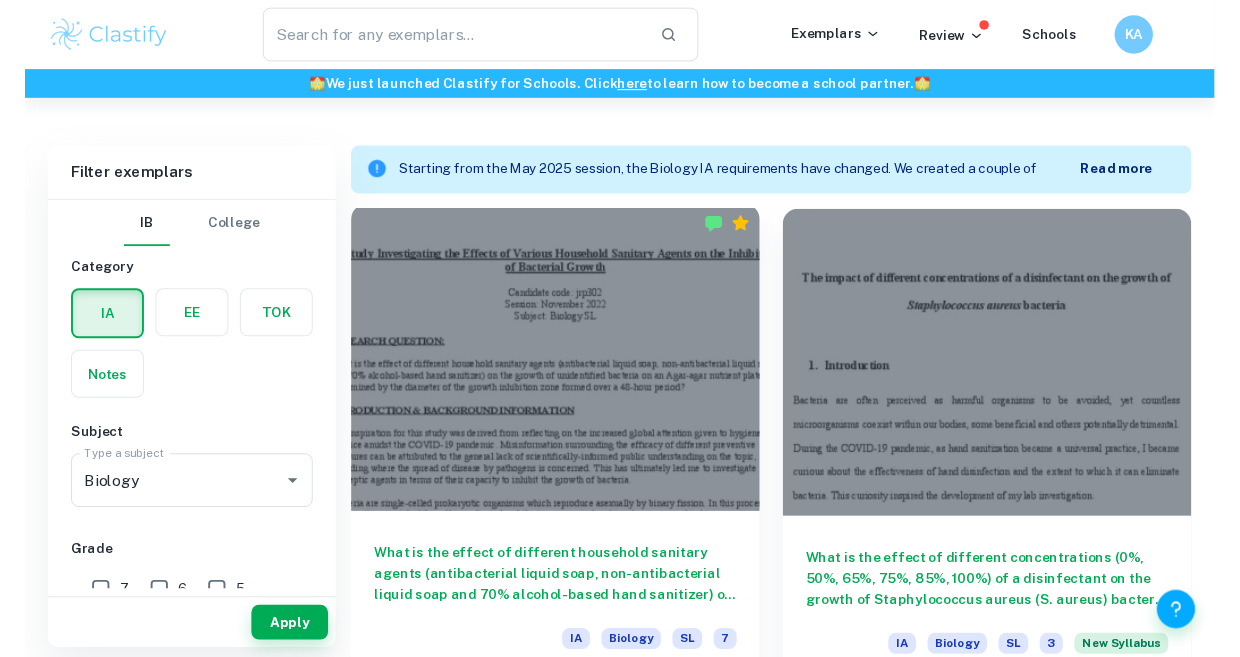 scroll, scrollTop: 0, scrollLeft: 0, axis: both 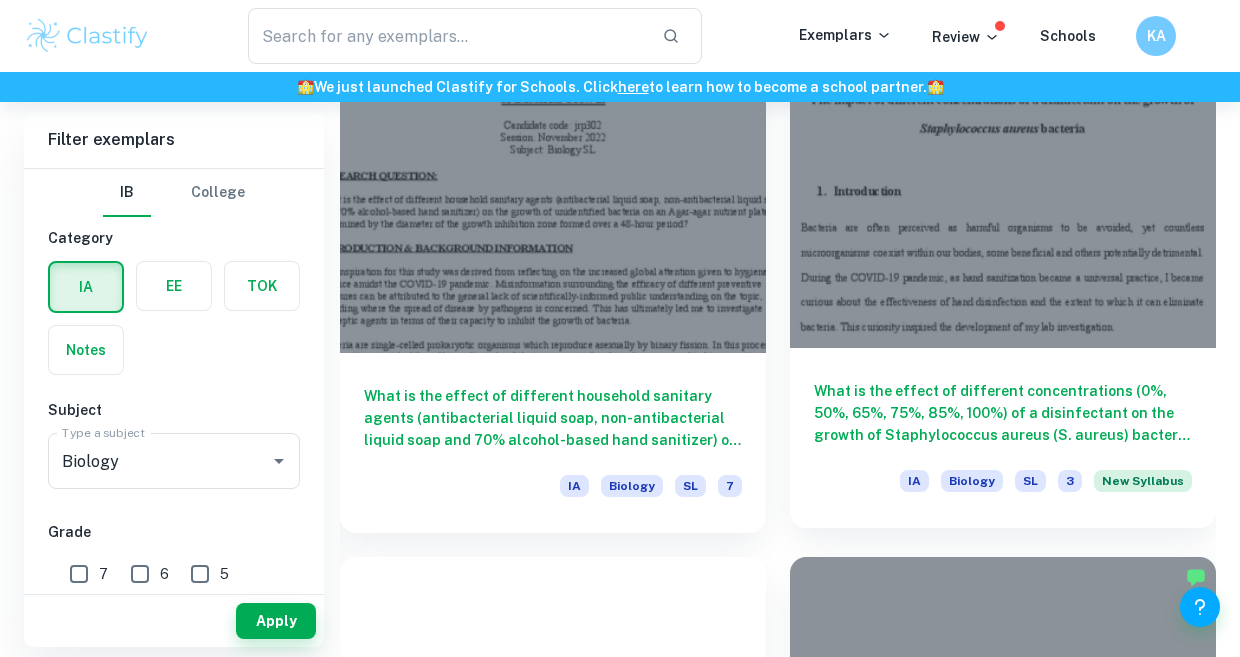 click at bounding box center [1003, 188] 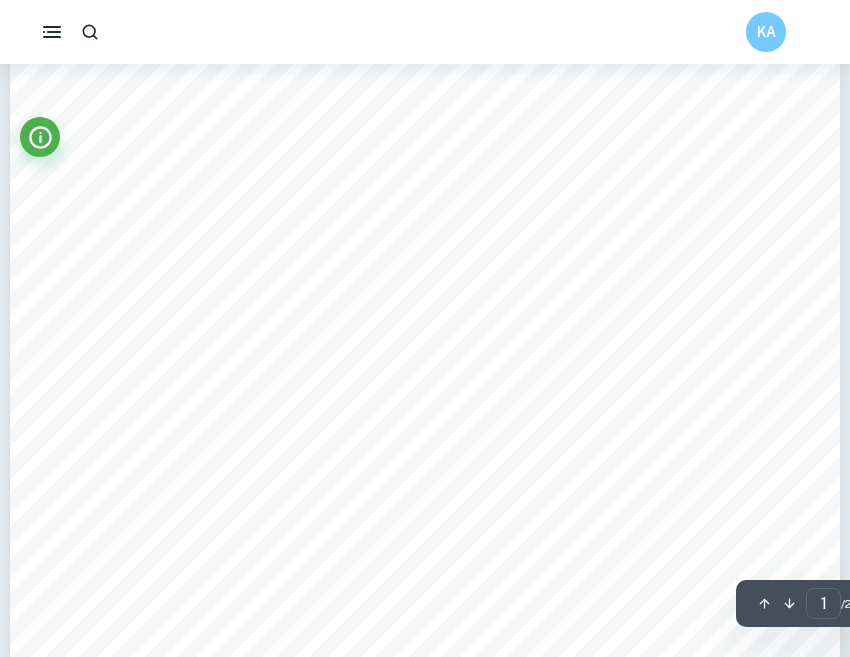 scroll, scrollTop: 249, scrollLeft: 0, axis: vertical 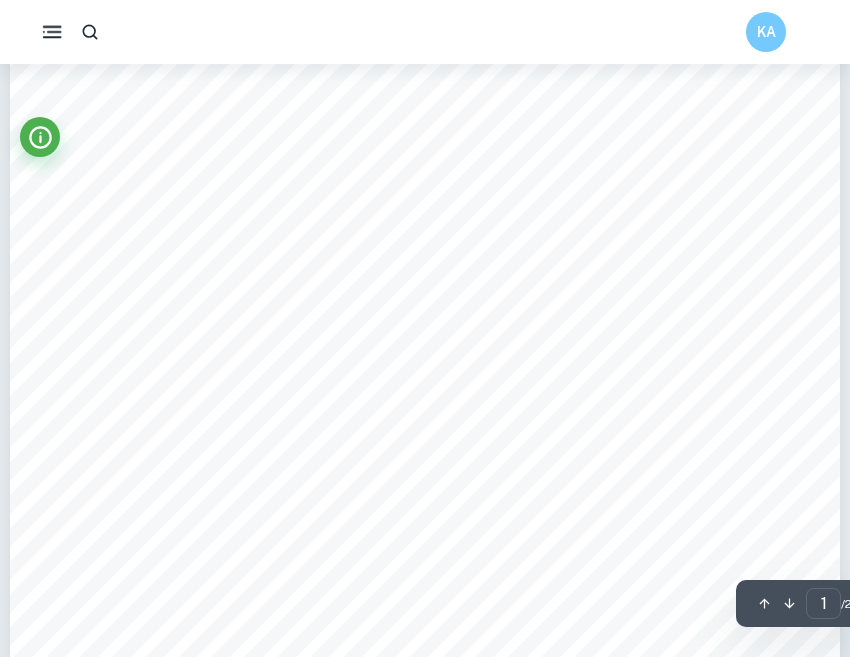 click 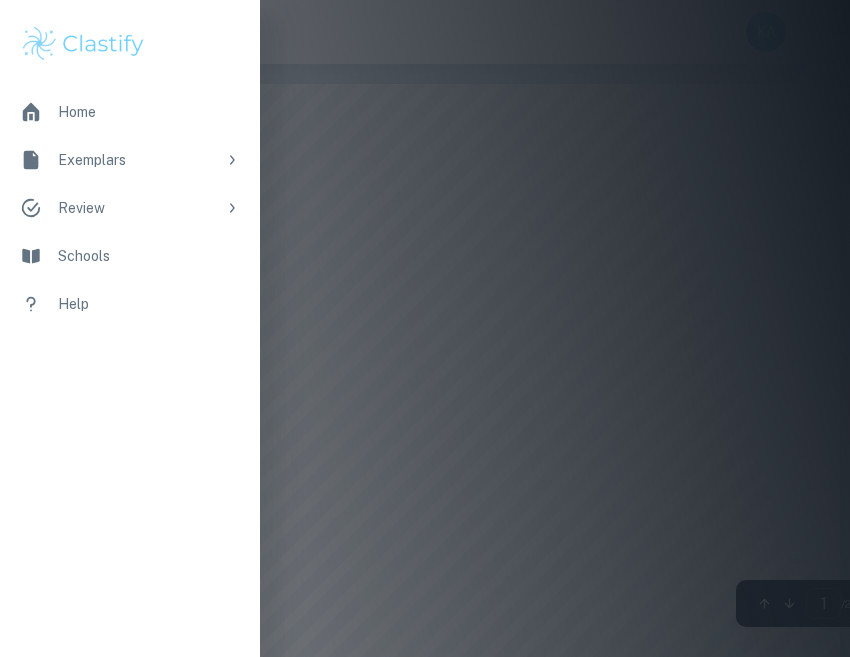 scroll, scrollTop: 0, scrollLeft: 0, axis: both 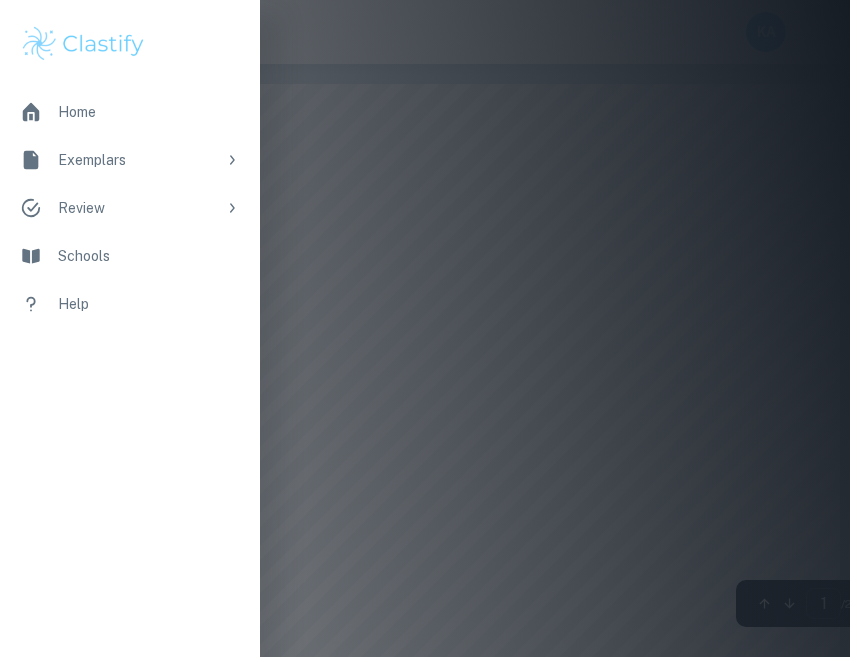 click at bounding box center (425, 328) 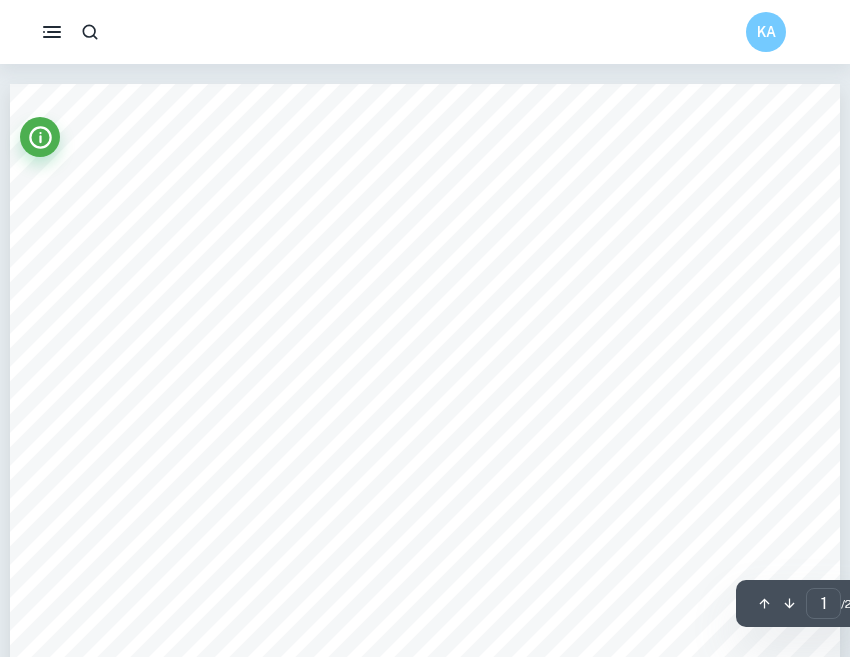 scroll, scrollTop: 0, scrollLeft: 0, axis: both 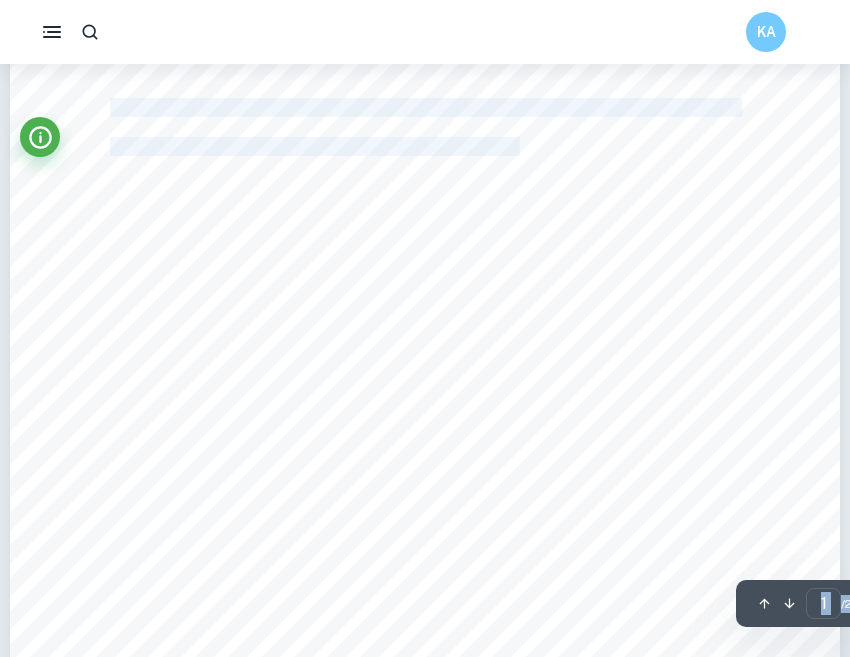 drag, startPoint x: 524, startPoint y: 649, endPoint x: 524, endPoint y: 743, distance: 94 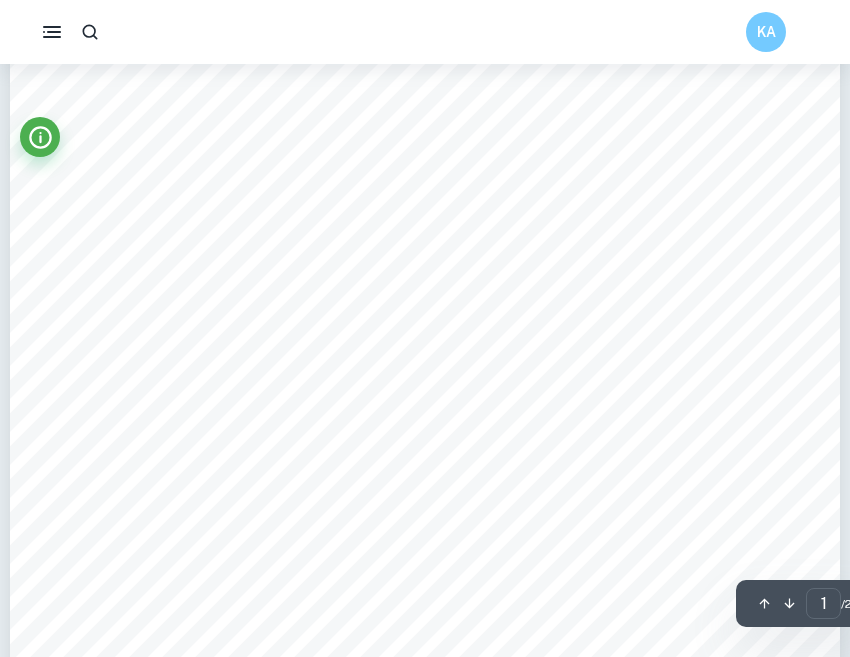 click at bounding box center [425, 174] 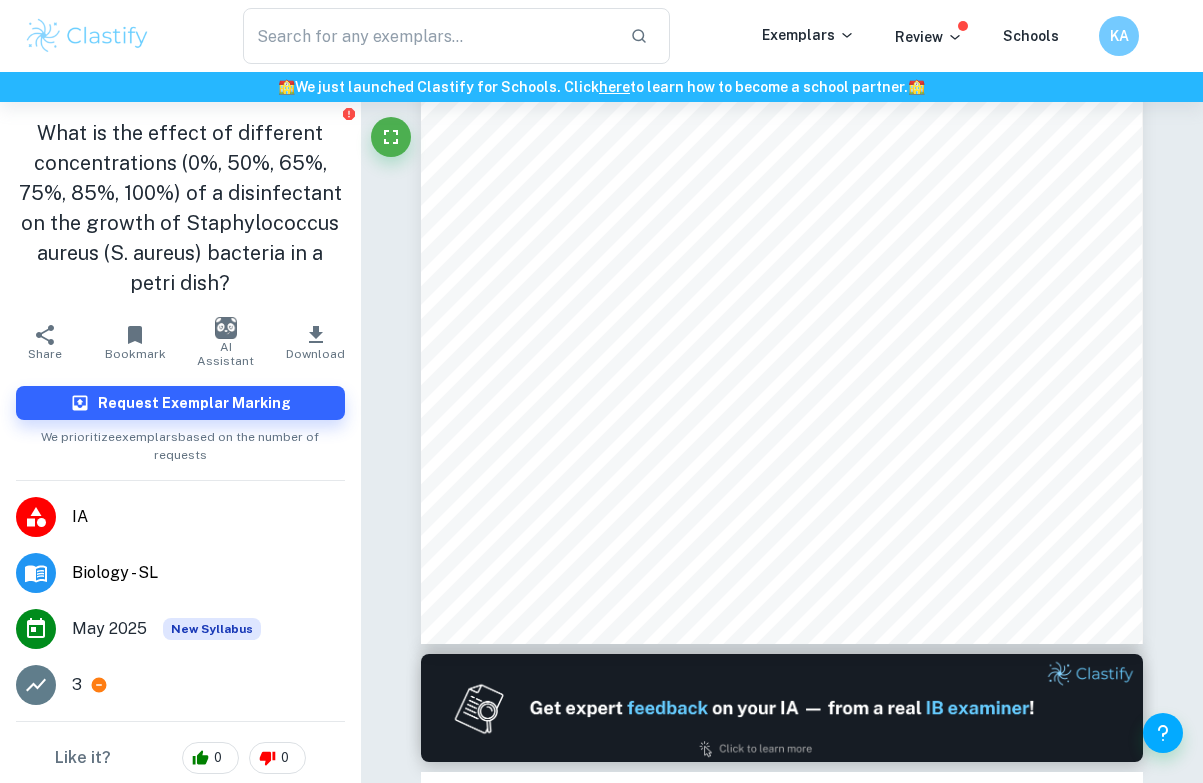 type on "2" 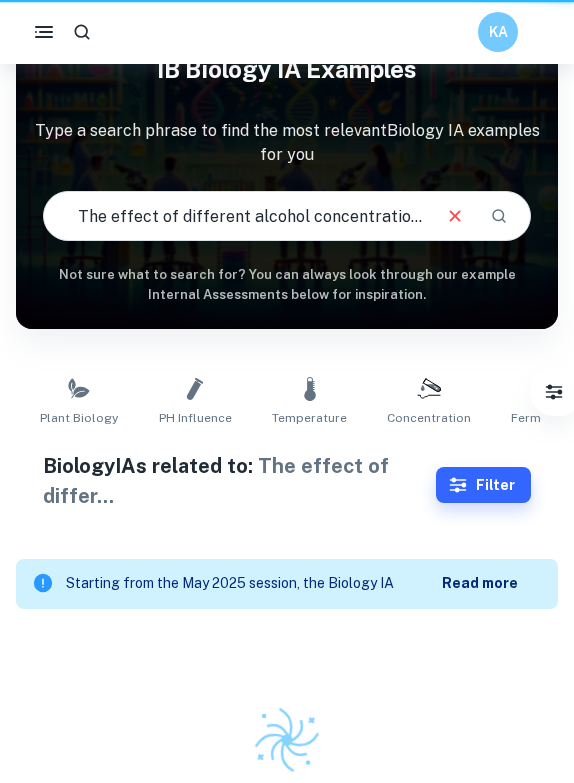 scroll, scrollTop: 101, scrollLeft: 0, axis: vertical 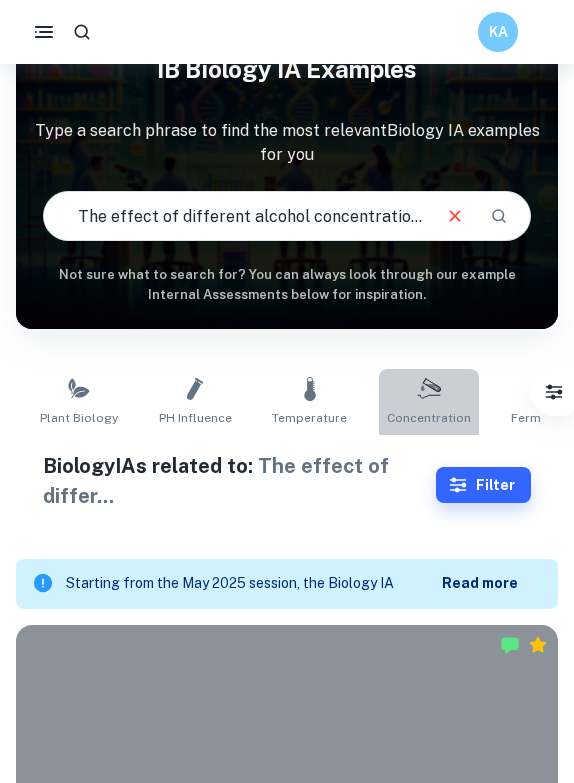 click on "Concentration" at bounding box center (429, 418) 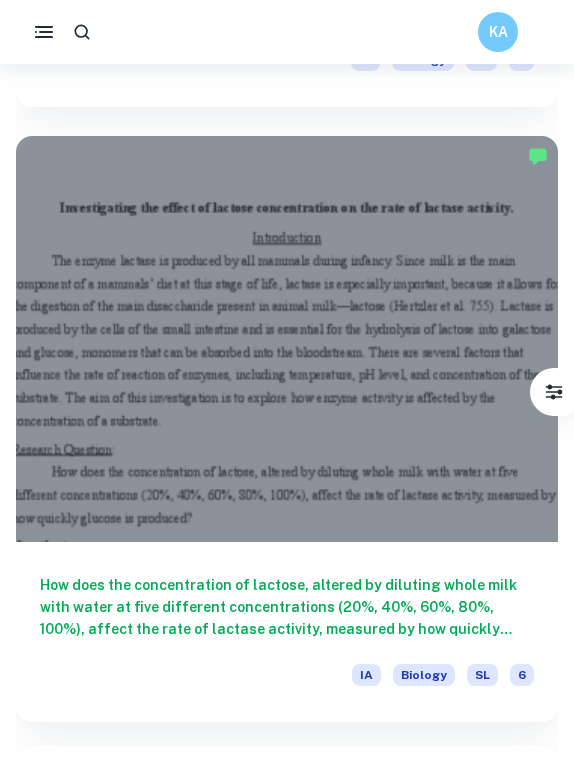 scroll, scrollTop: 1179, scrollLeft: 0, axis: vertical 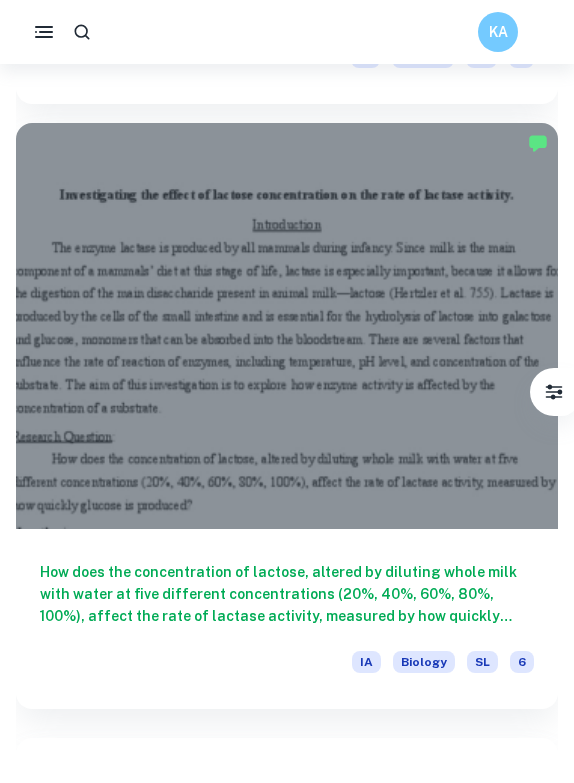 click at bounding box center [287, 326] 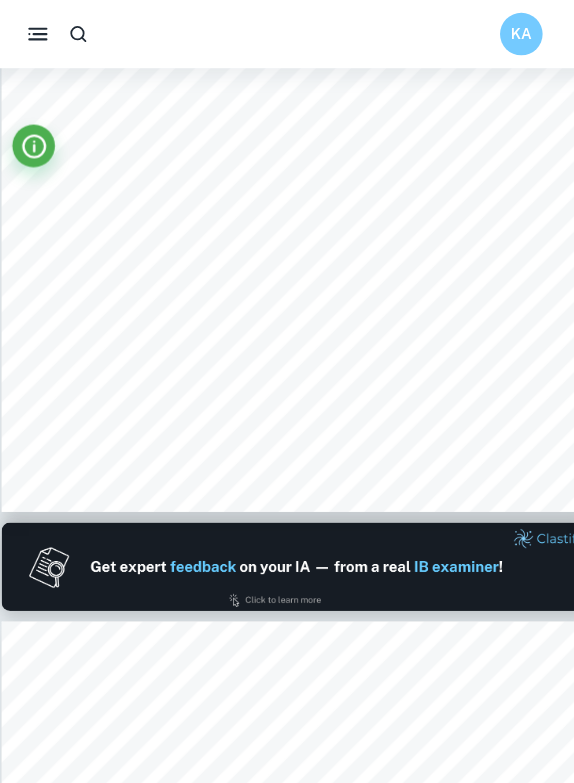 scroll, scrollTop: 0, scrollLeft: 0, axis: both 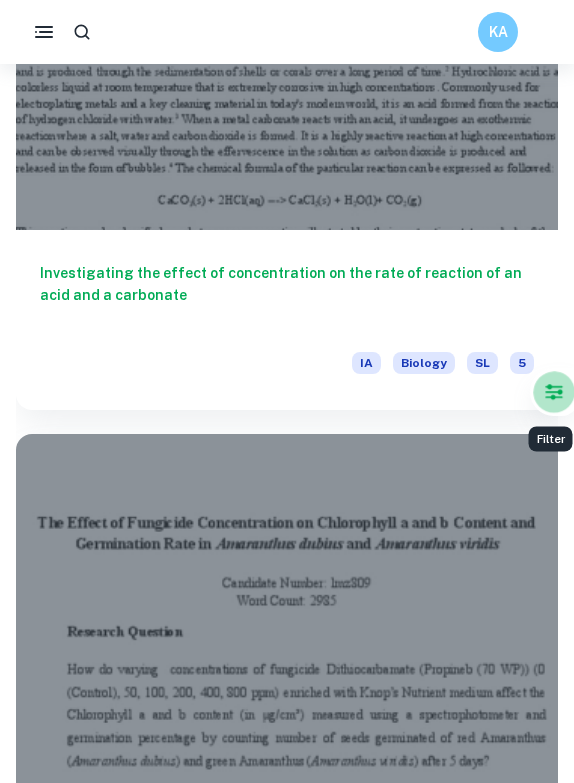 click at bounding box center [554, 392] 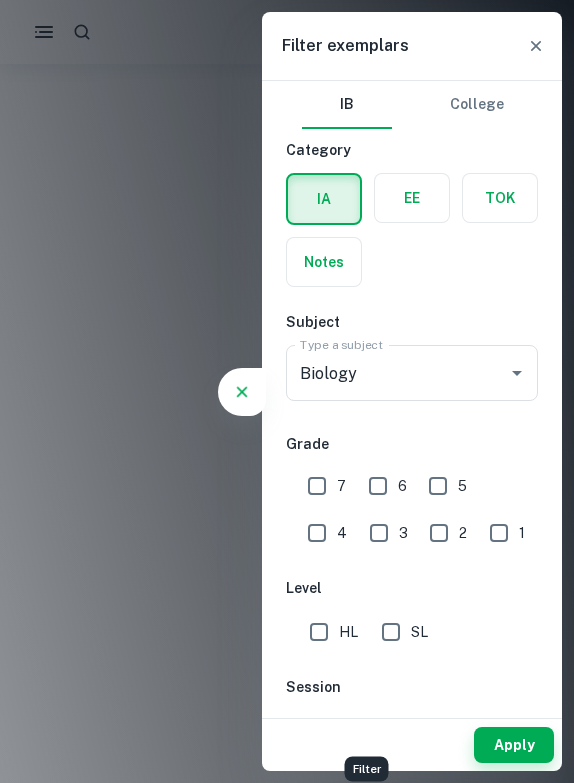scroll, scrollTop: 0, scrollLeft: 0, axis: both 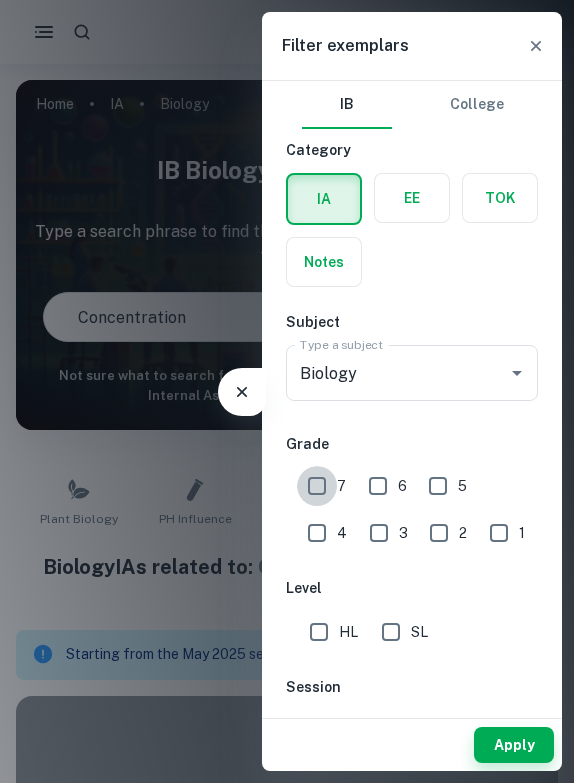 click on "7" at bounding box center (317, 486) 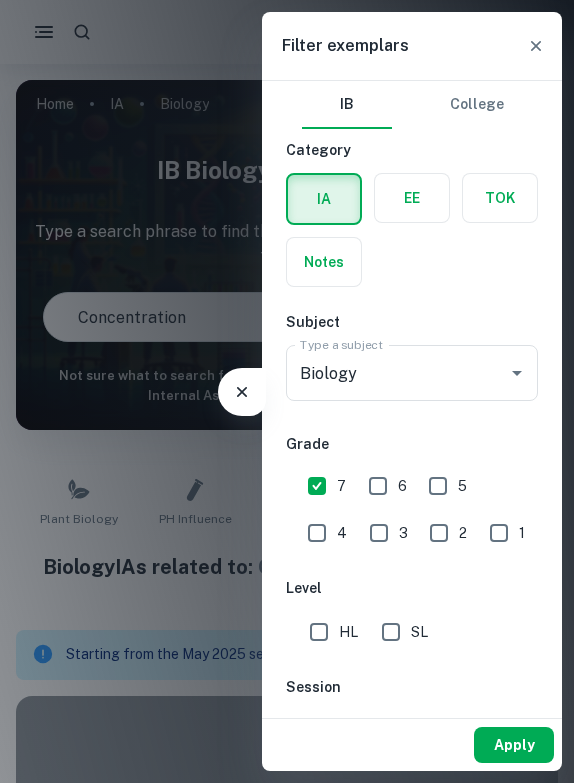 click on "Apply" at bounding box center (514, 745) 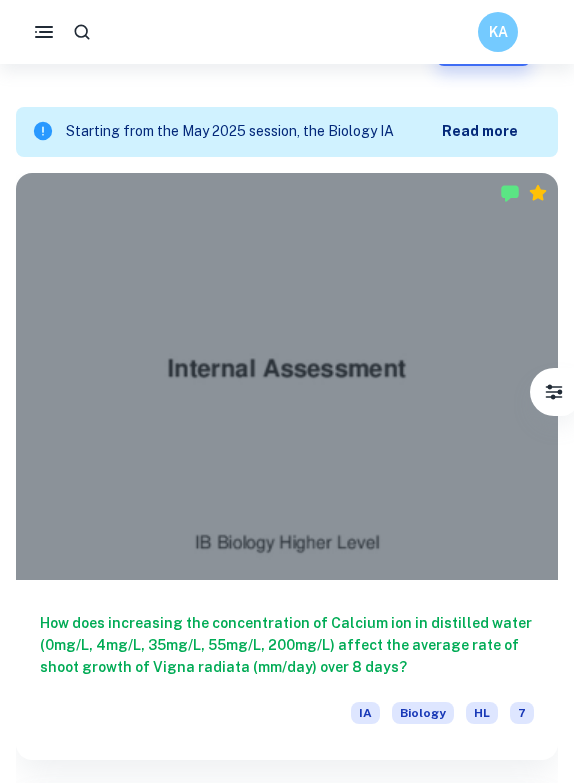 scroll, scrollTop: 538, scrollLeft: 0, axis: vertical 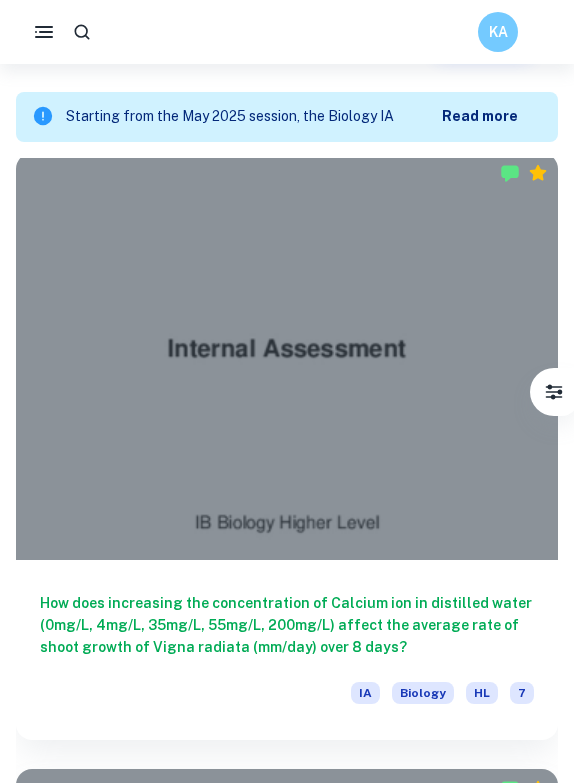 click at bounding box center [287, 356] 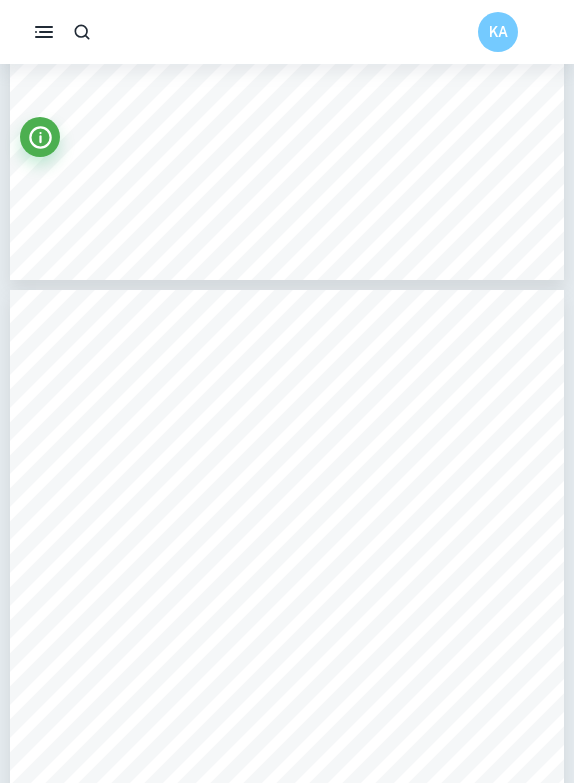 scroll, scrollTop: 1373, scrollLeft: 0, axis: vertical 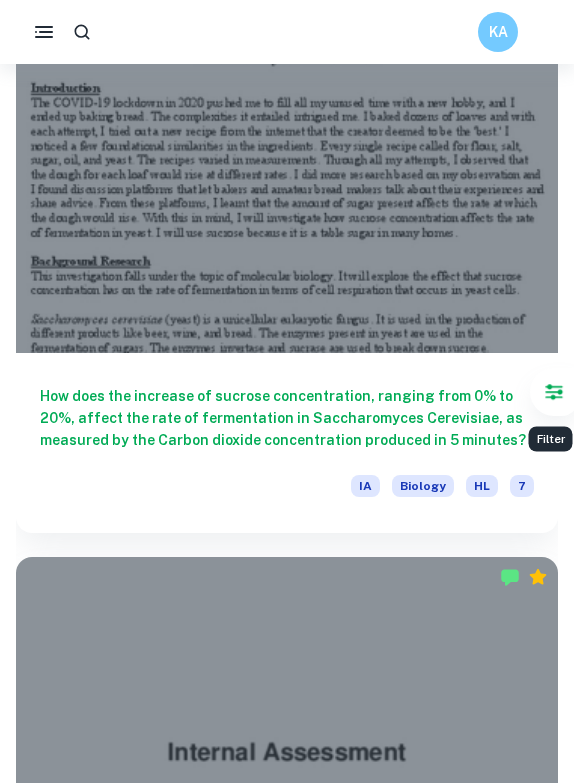 click 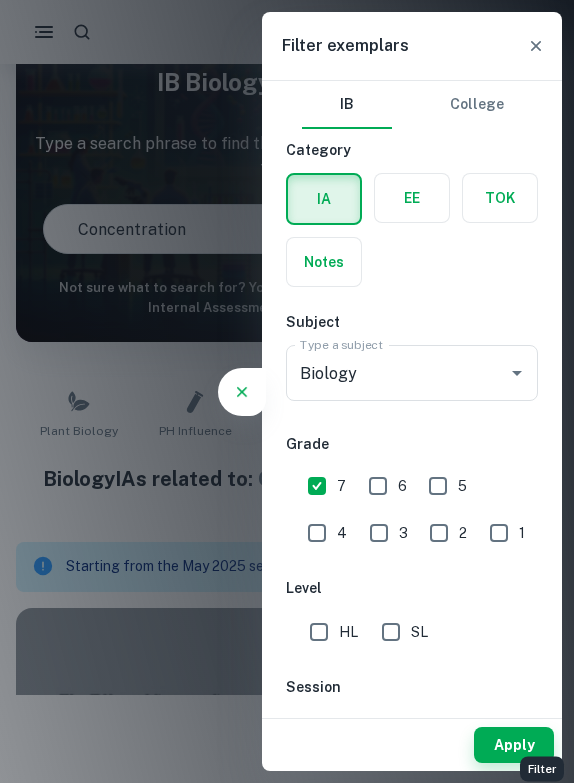 scroll, scrollTop: 0, scrollLeft: 0, axis: both 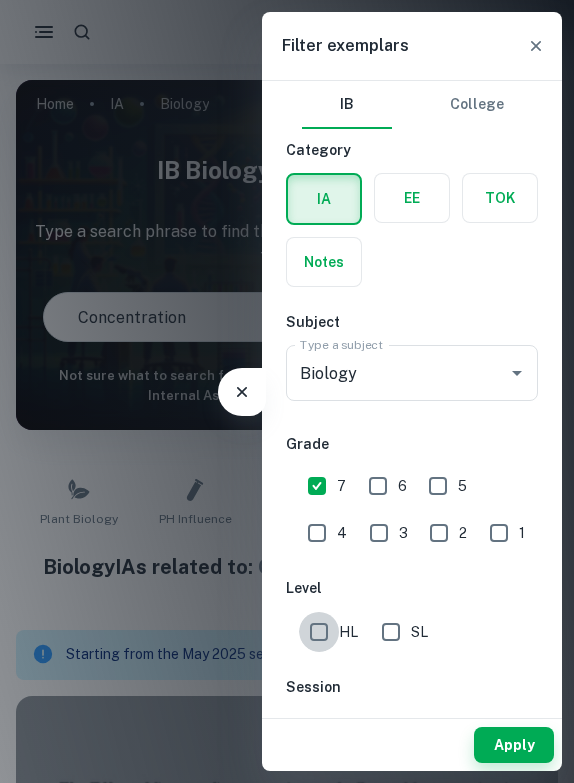 click on "HL" at bounding box center (319, 632) 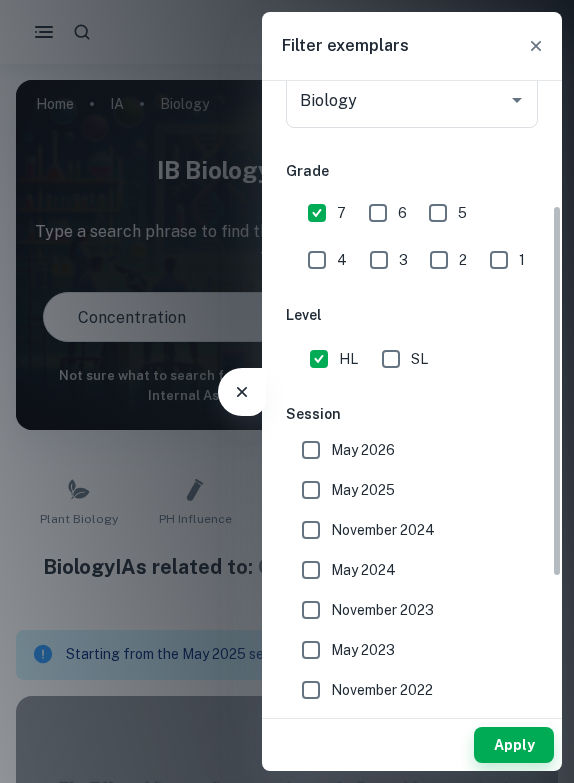 scroll, scrollTop: 274, scrollLeft: 0, axis: vertical 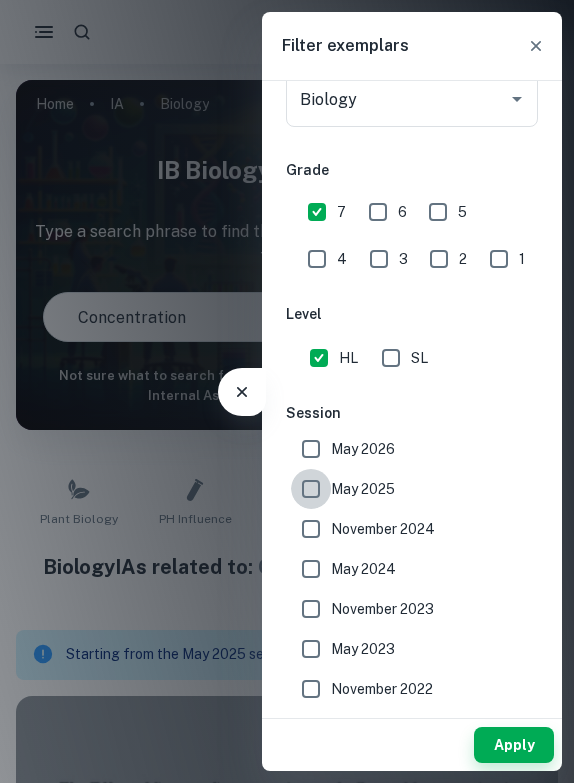 click on "May 2025" at bounding box center (311, 489) 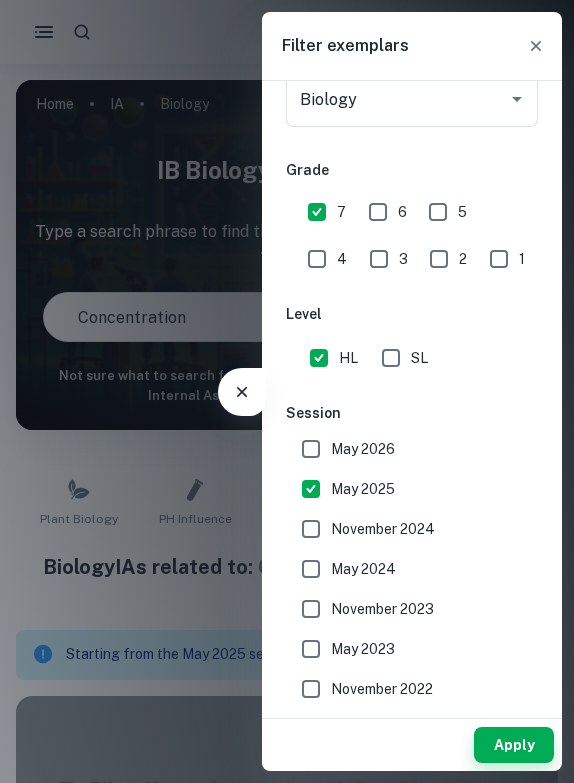 click on "May 2026" at bounding box center [311, 449] 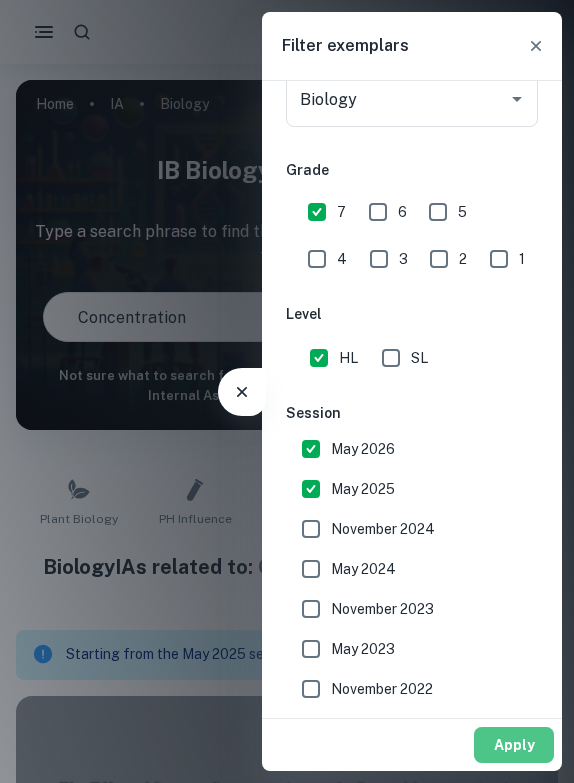 click on "Apply" at bounding box center [514, 745] 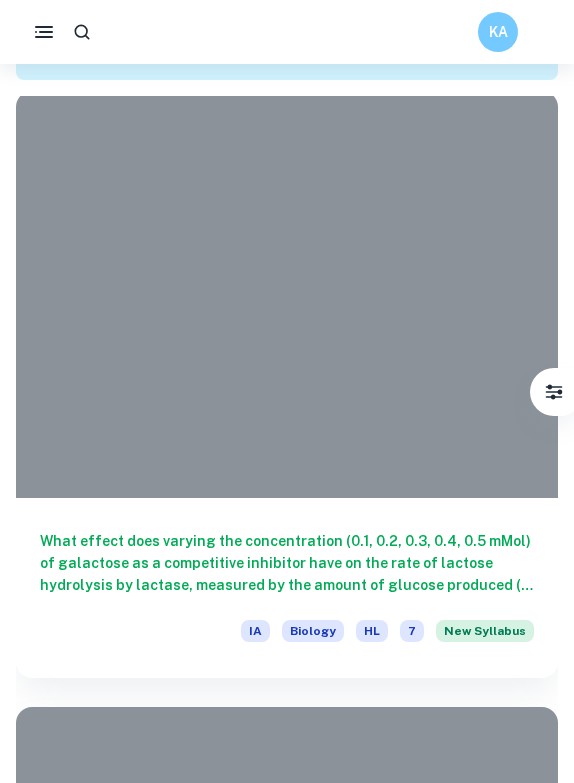 scroll, scrollTop: 601, scrollLeft: 0, axis: vertical 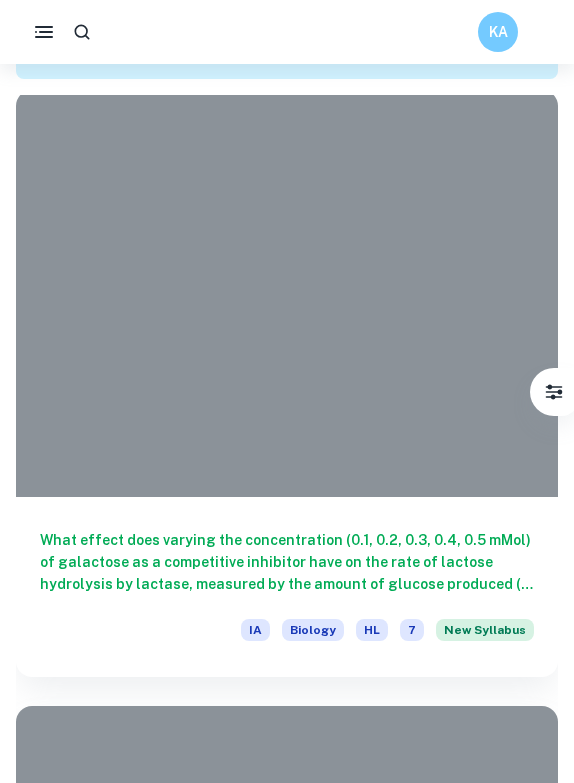 click at bounding box center [287, 293] 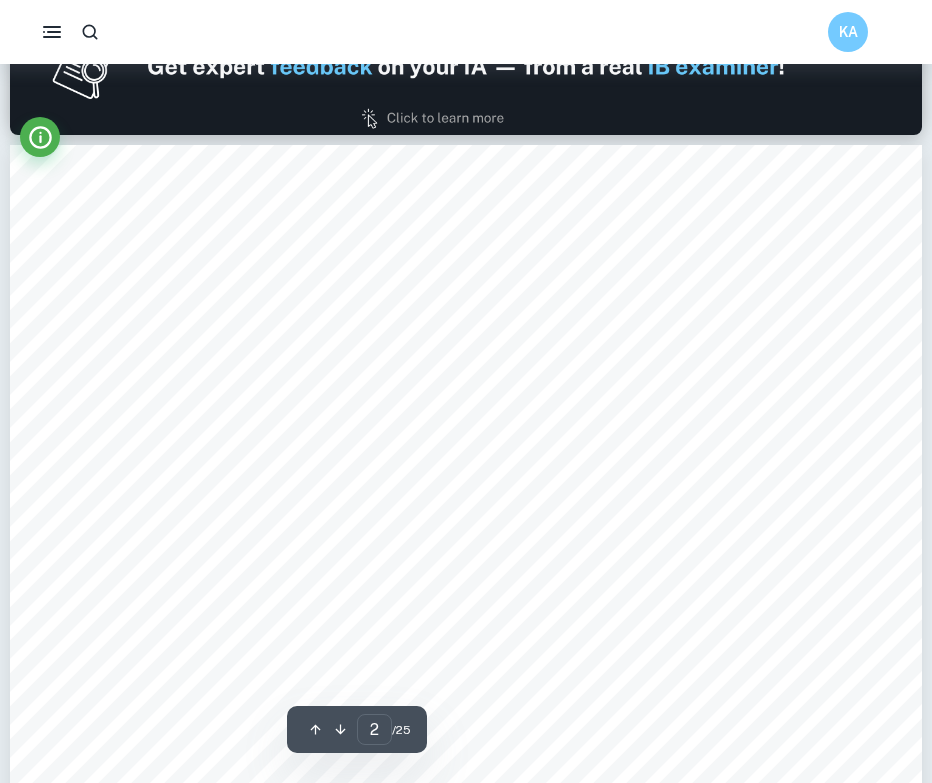 scroll, scrollTop: 1439, scrollLeft: 0, axis: vertical 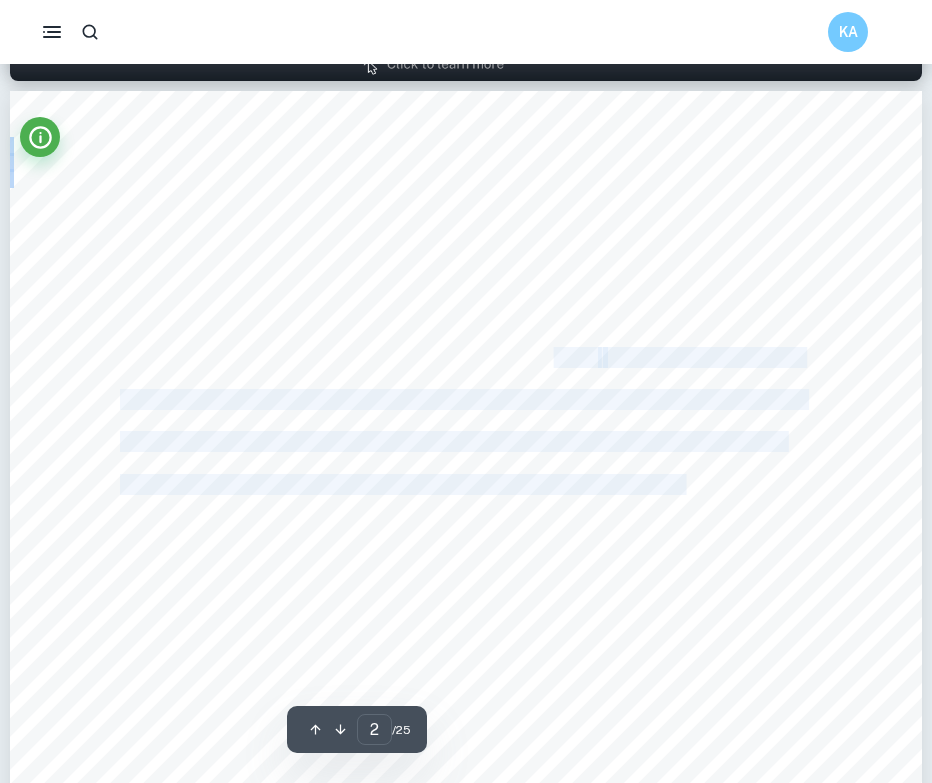 drag, startPoint x: 686, startPoint y: 485, endPoint x: 552, endPoint y: 357, distance: 185.31055 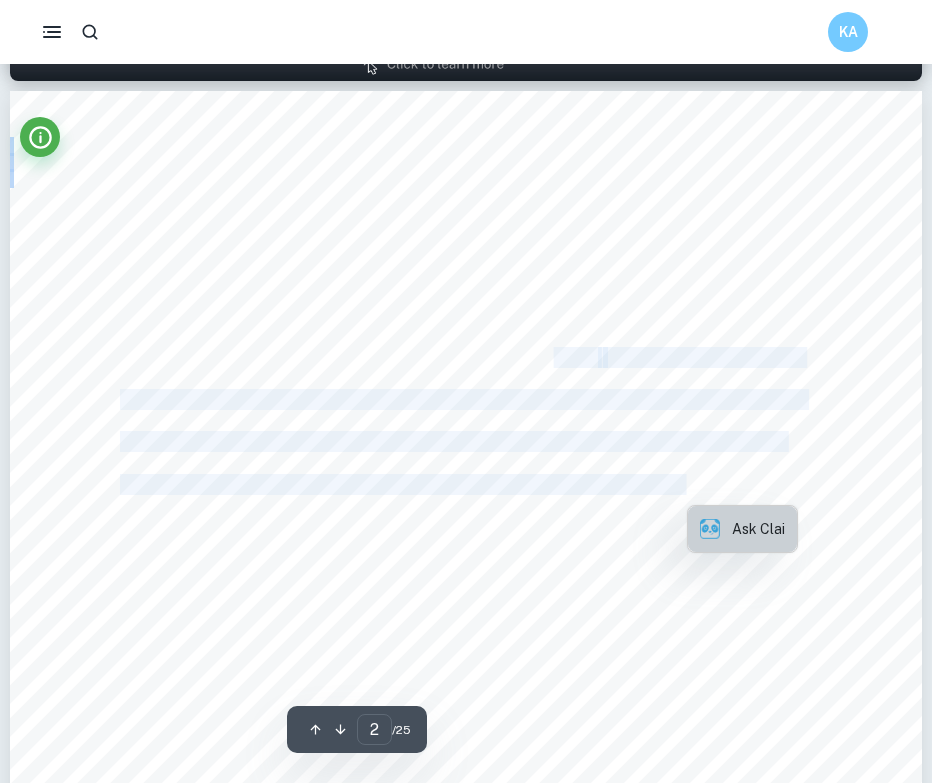 click on "Ask Clai" at bounding box center (742, 529) 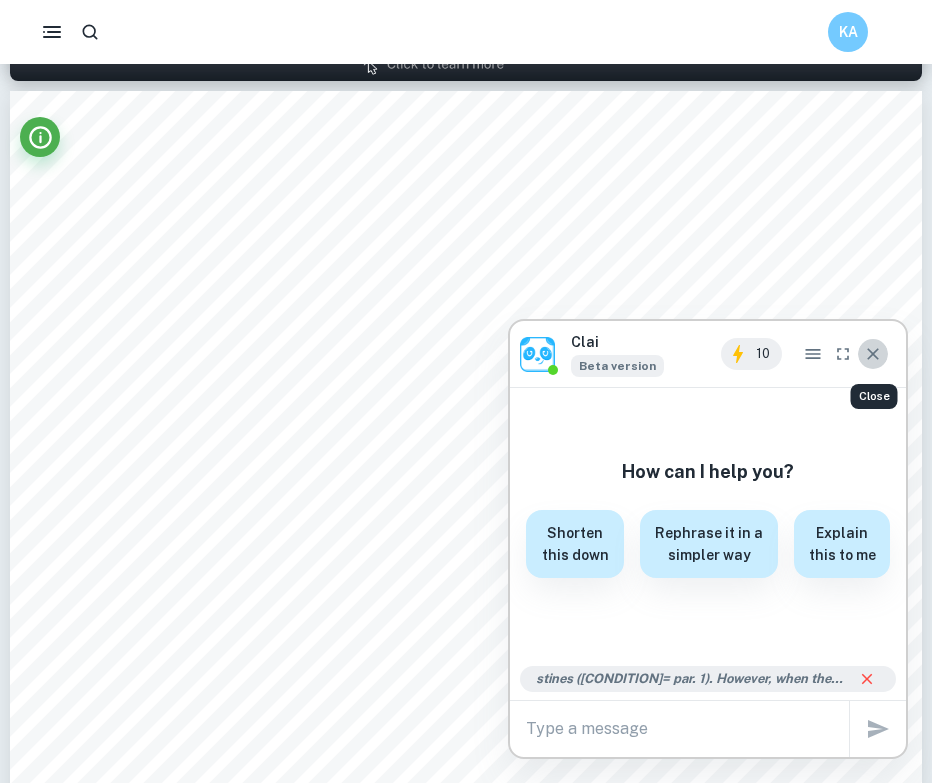 click 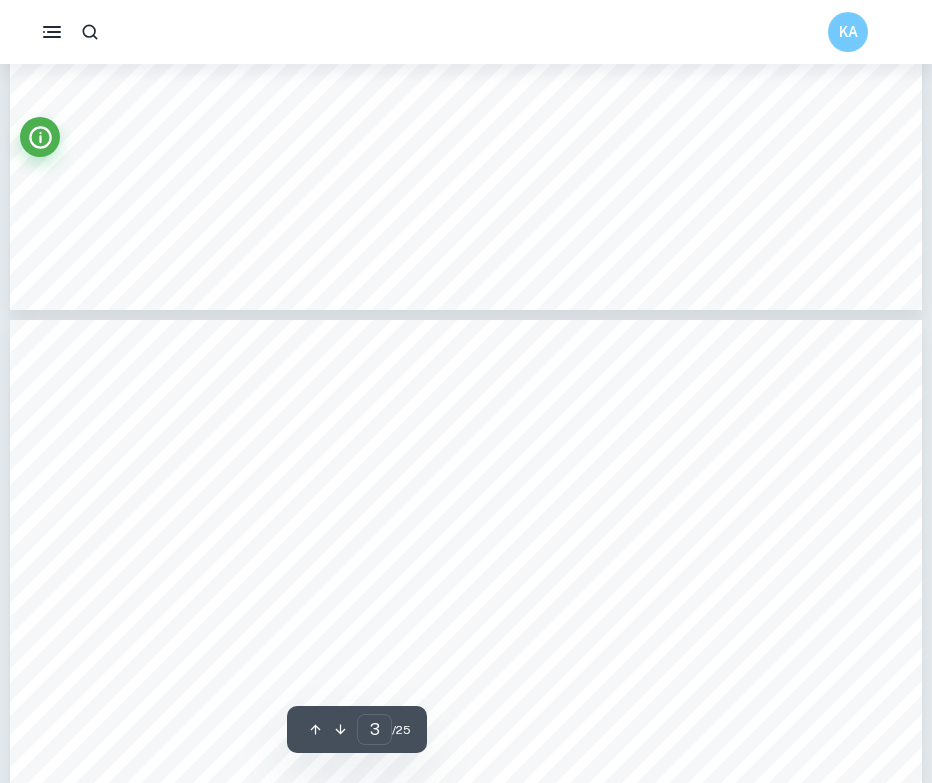 scroll, scrollTop: 2508, scrollLeft: 0, axis: vertical 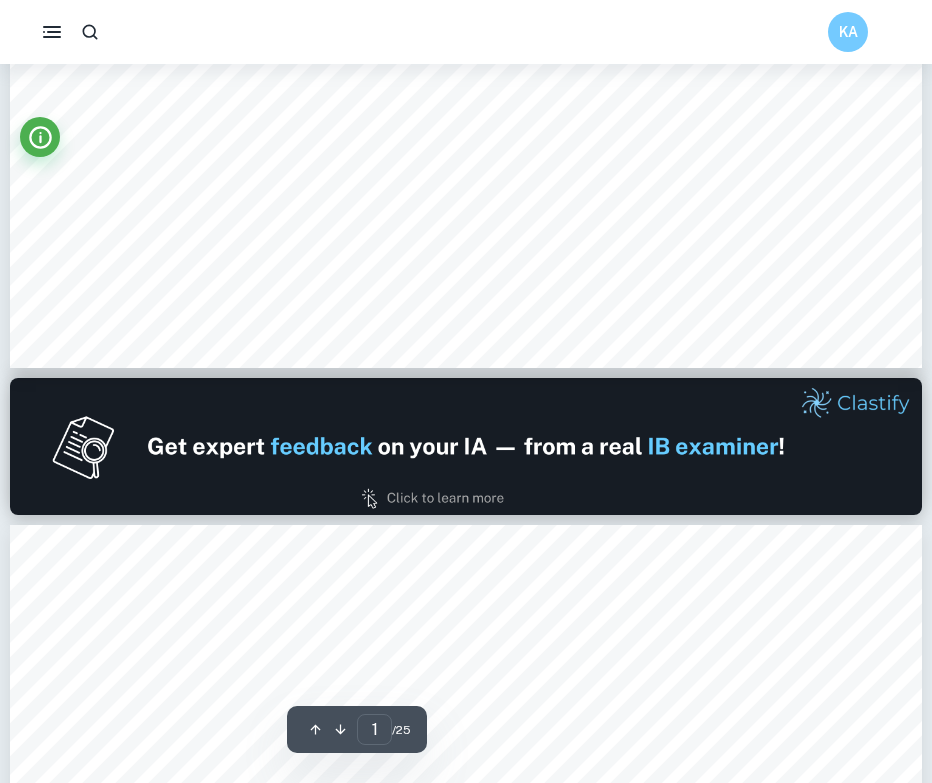 type on "2" 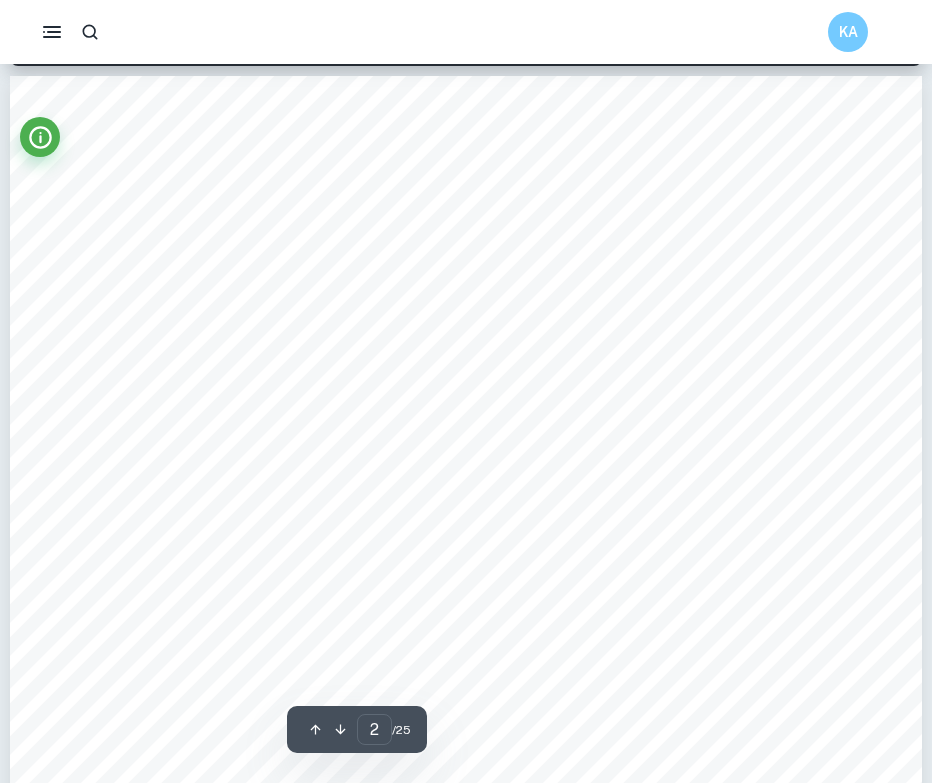 scroll, scrollTop: 1457, scrollLeft: 0, axis: vertical 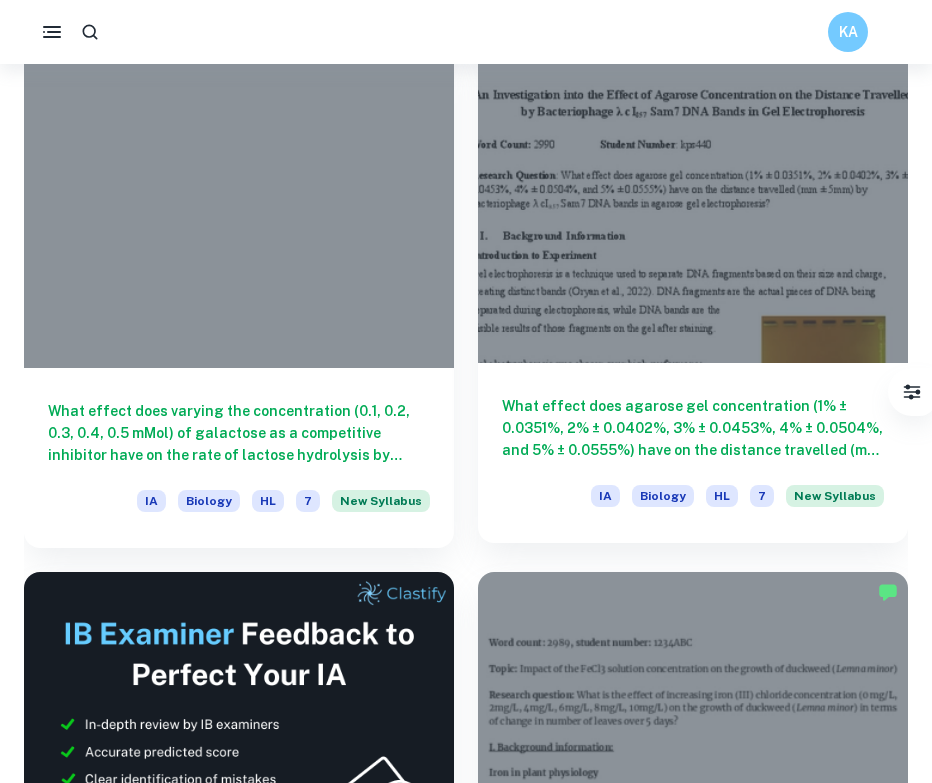 click at bounding box center [693, 201] 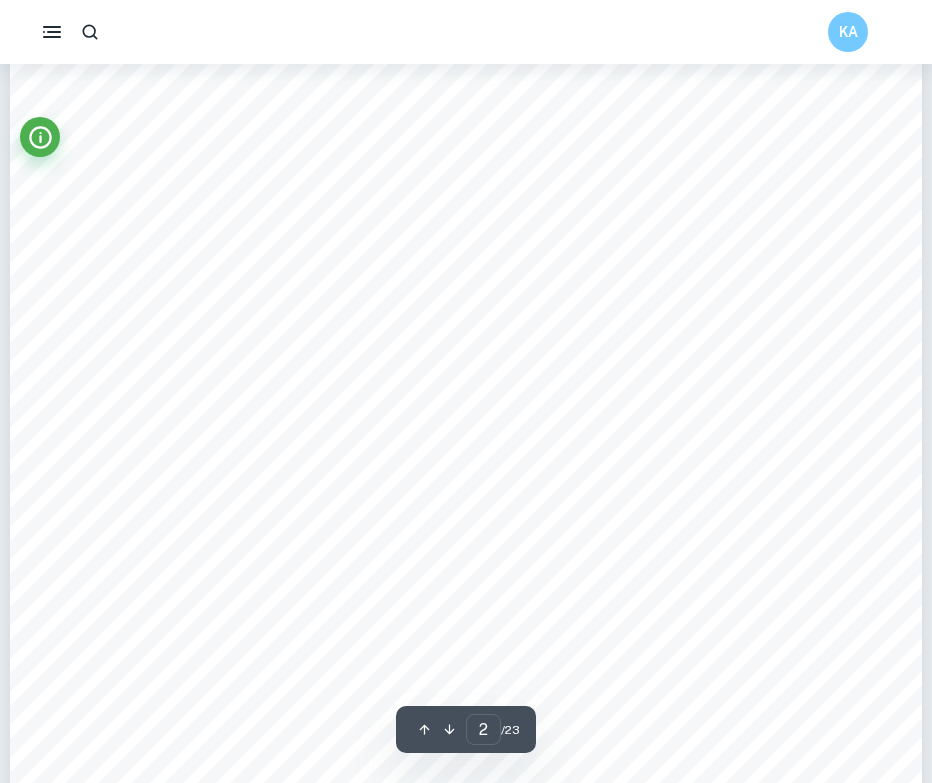 scroll, scrollTop: 1845, scrollLeft: 0, axis: vertical 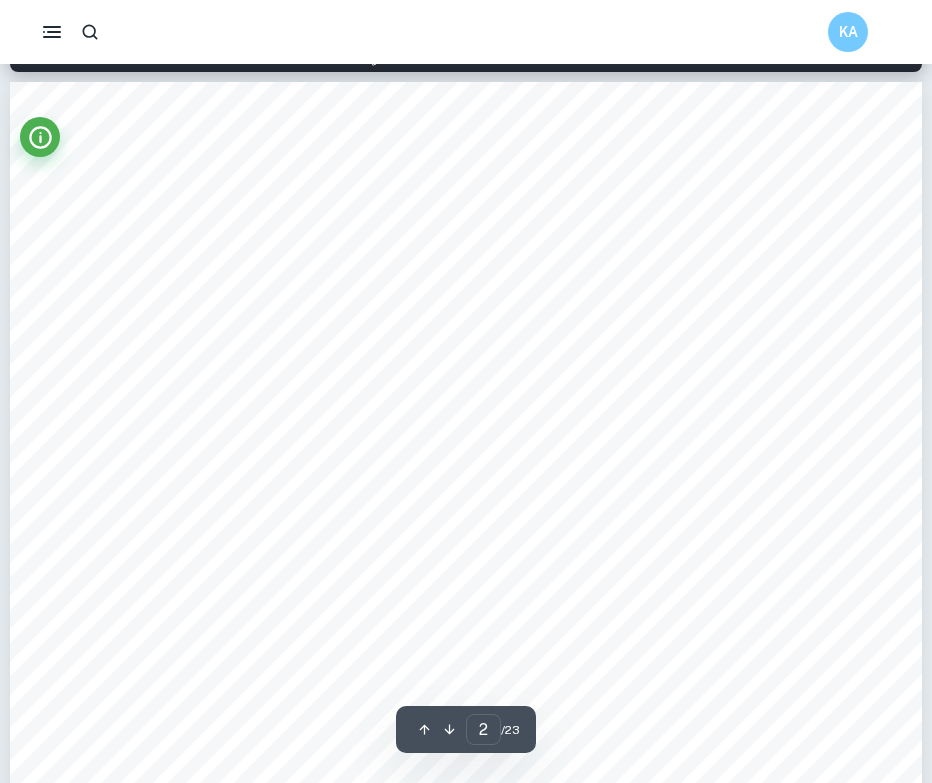 type on "1" 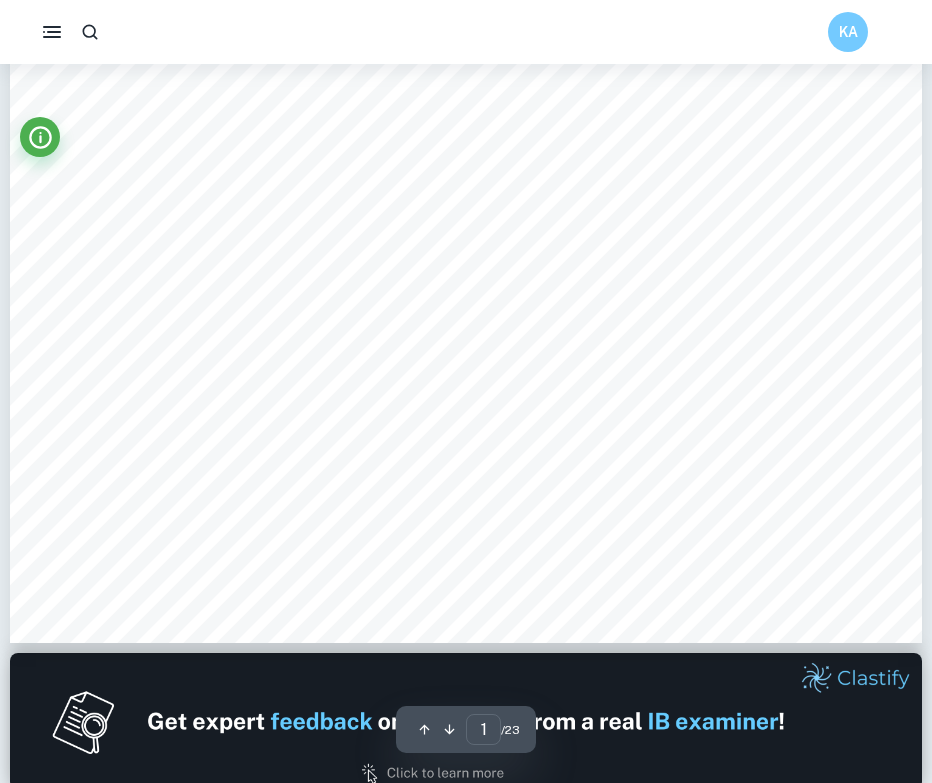scroll, scrollTop: 620, scrollLeft: 0, axis: vertical 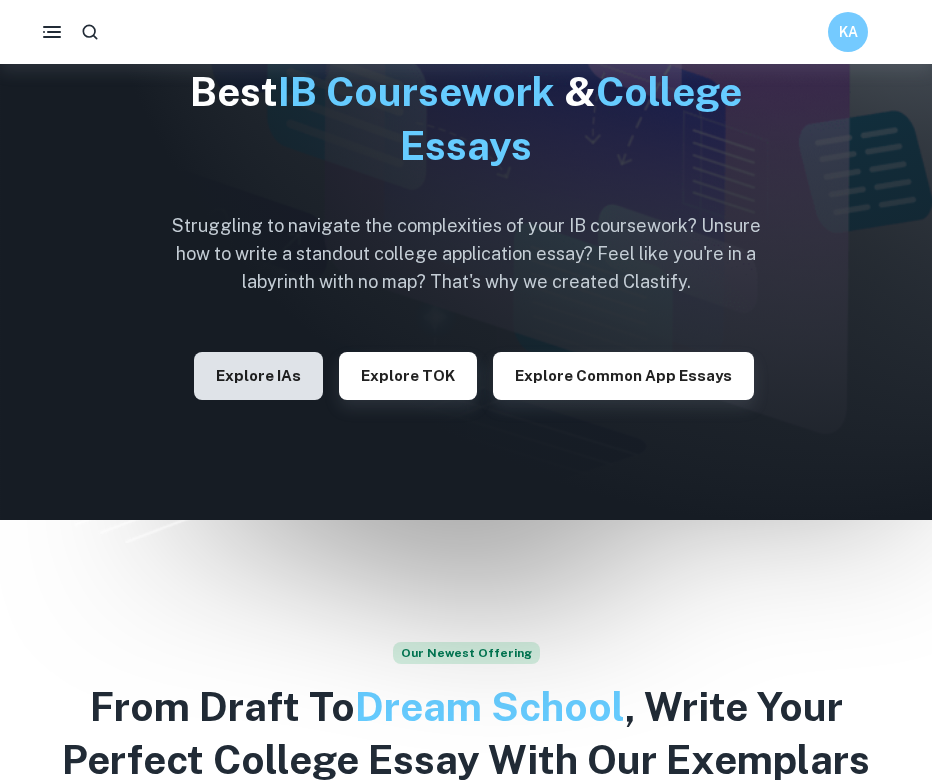 click on "Explore IAs" at bounding box center [258, 376] 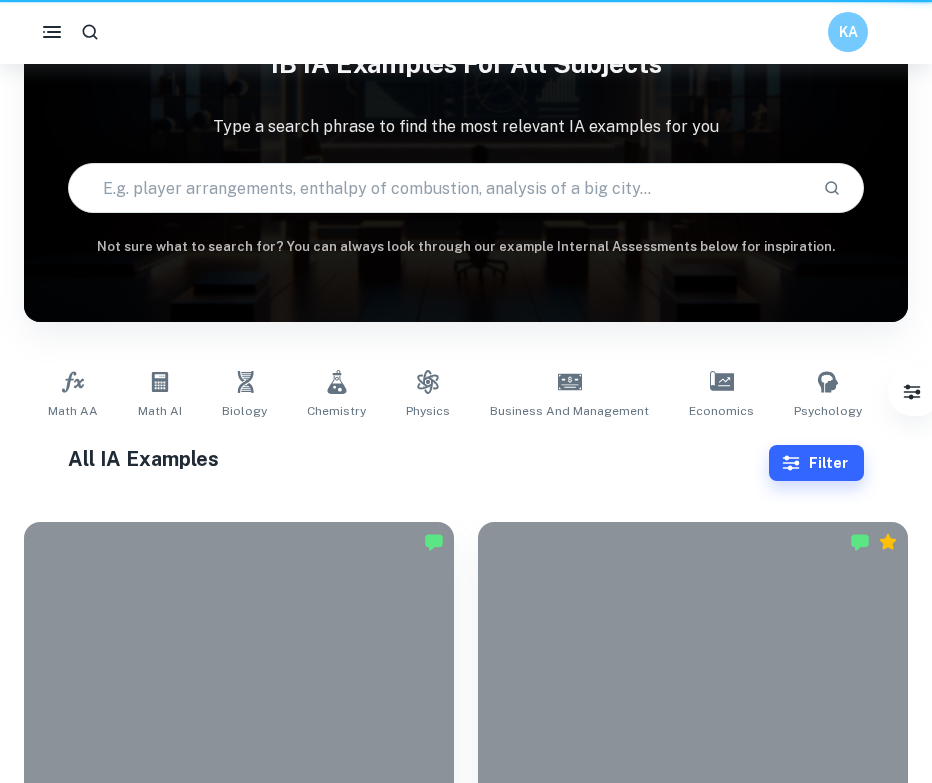 scroll, scrollTop: 0, scrollLeft: 0, axis: both 